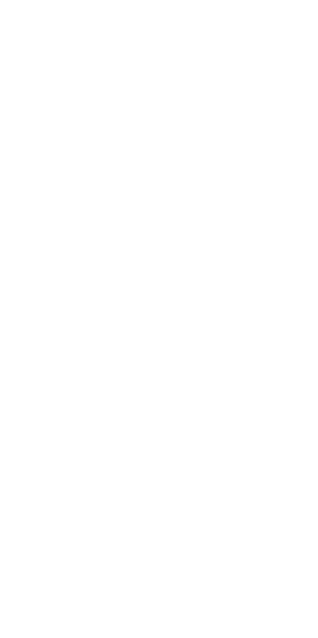 scroll, scrollTop: 0, scrollLeft: 0, axis: both 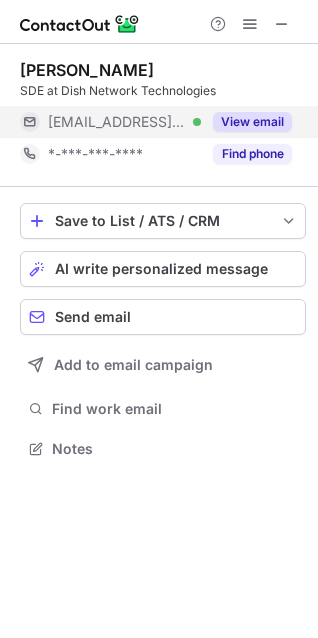 click on "View email" at bounding box center [252, 122] 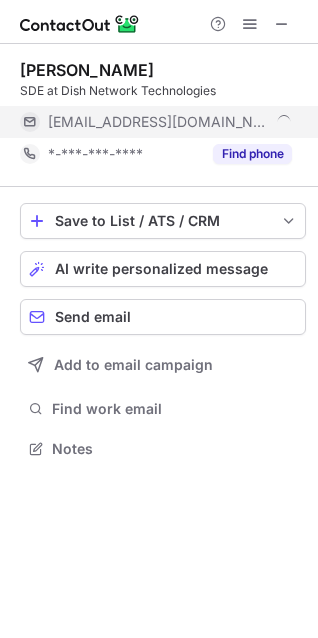 scroll, scrollTop: 10, scrollLeft: 10, axis: both 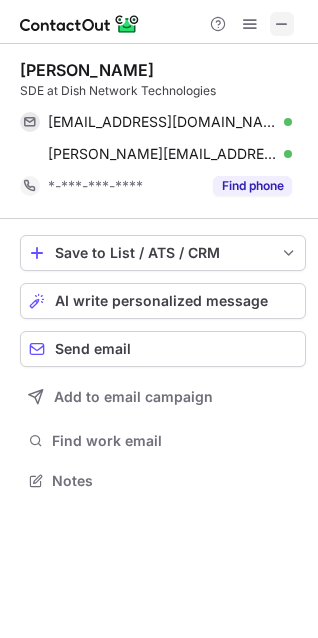 click at bounding box center (282, 24) 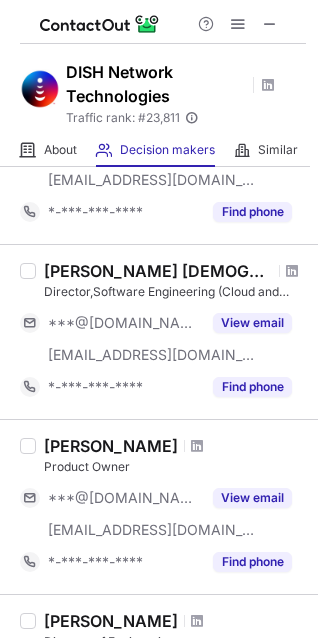 scroll, scrollTop: 593, scrollLeft: 0, axis: vertical 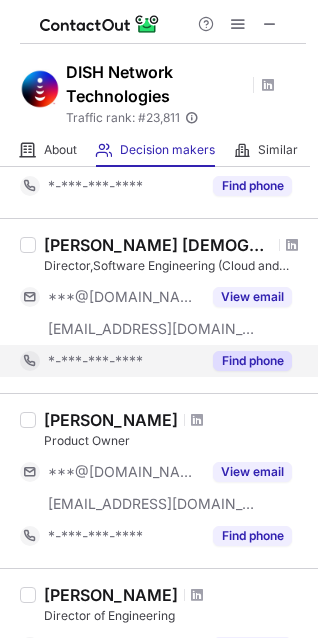 click on "Find phone" at bounding box center [252, 361] 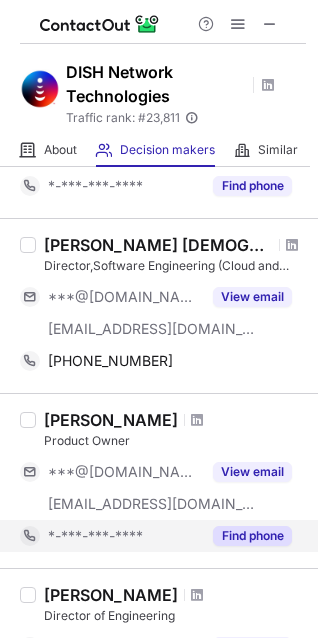 click on "Find phone" at bounding box center (252, 536) 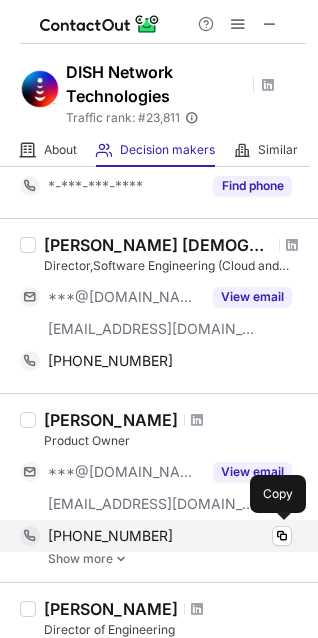 click on "+17202983544 Copy" at bounding box center [156, 536] 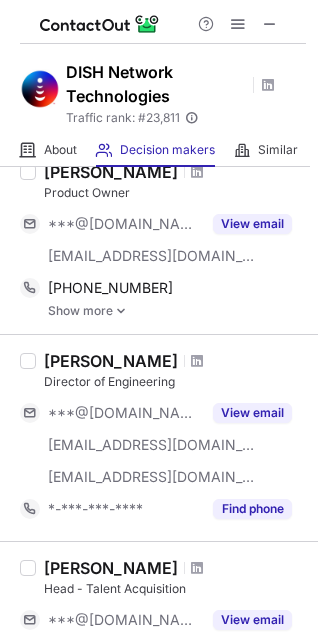 scroll, scrollTop: 851, scrollLeft: 0, axis: vertical 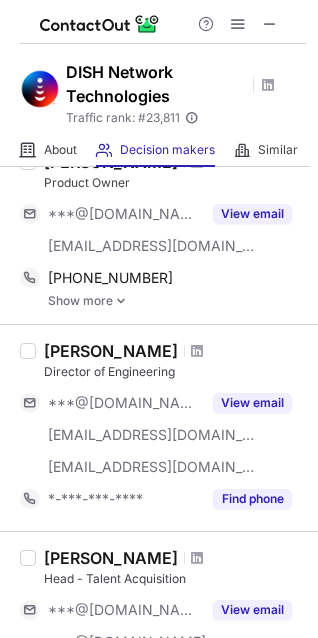 click at bounding box center [121, 301] 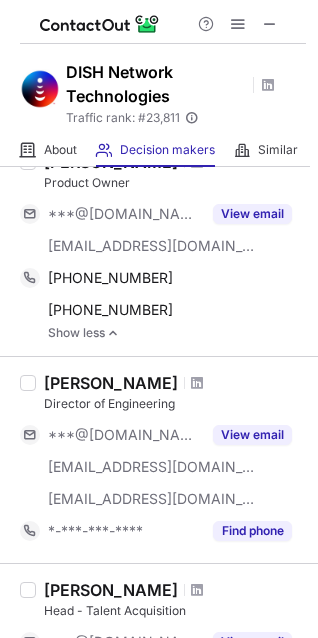 click on "Satish Iyer Director of Engineering ***@gmail.com ***@slingmedia.com ***@dish.com View email *-***-***-**** Find phone" at bounding box center (159, 459) 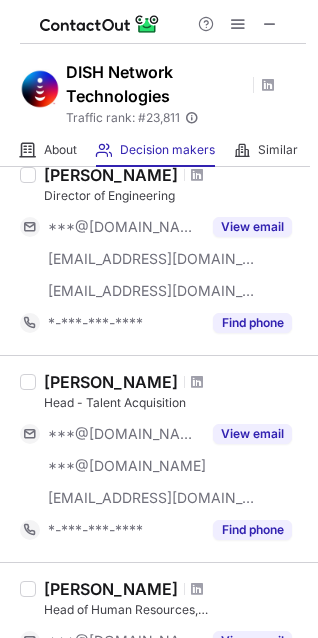 scroll, scrollTop: 1100, scrollLeft: 0, axis: vertical 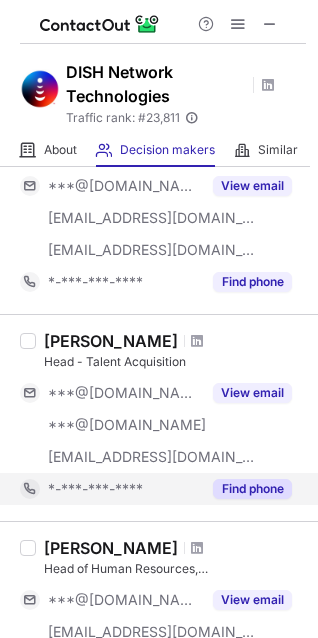 click on "Find phone" at bounding box center [252, 489] 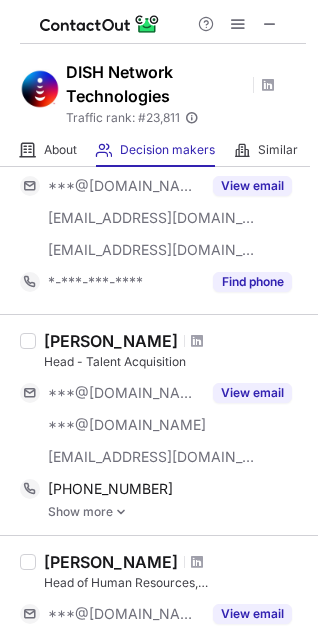 click at bounding box center [121, 512] 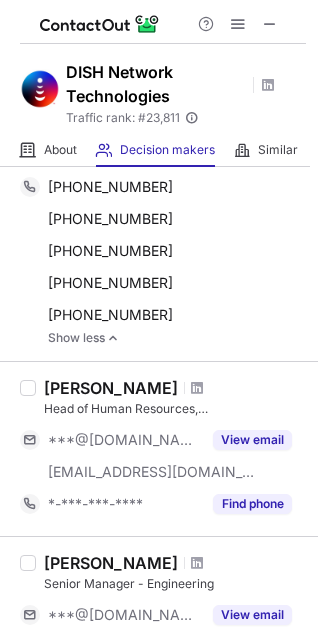 scroll, scrollTop: 1440, scrollLeft: 0, axis: vertical 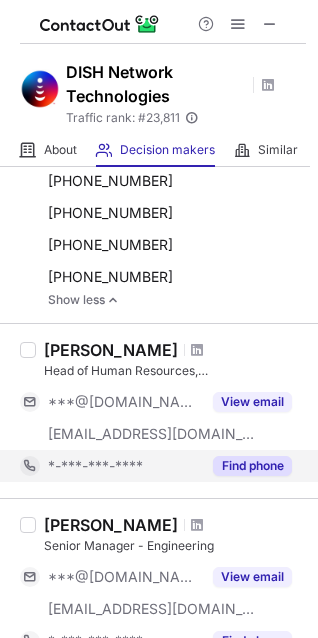 click on "Find phone" at bounding box center [252, 466] 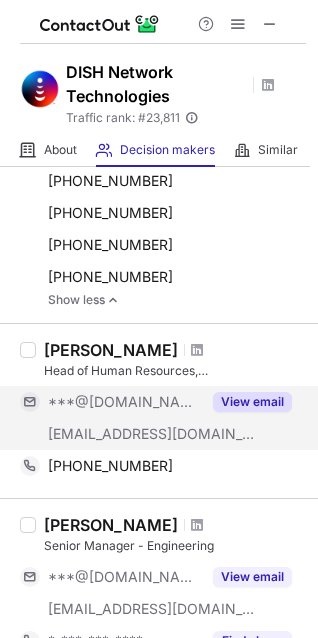 click on "View email" at bounding box center (252, 402) 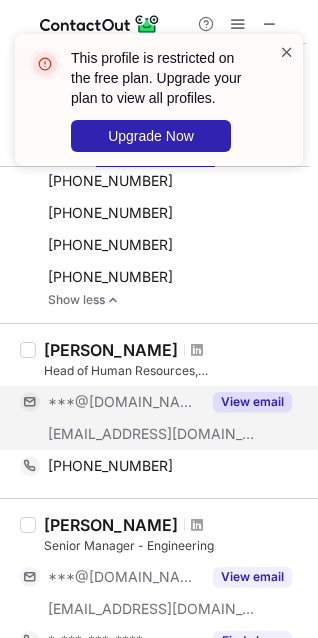 click at bounding box center [287, 52] 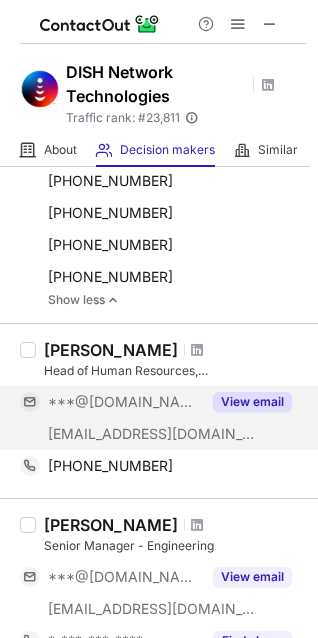 click on "View email" at bounding box center [252, 402] 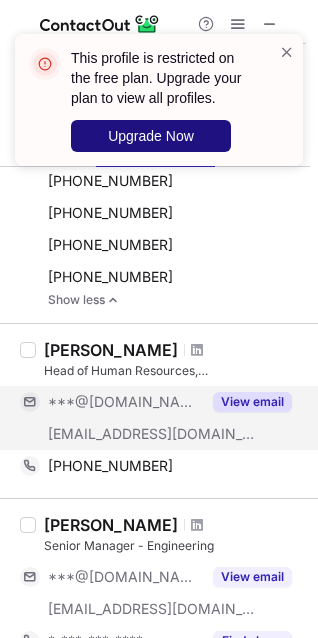 click on "Upgrade Now" at bounding box center [151, 136] 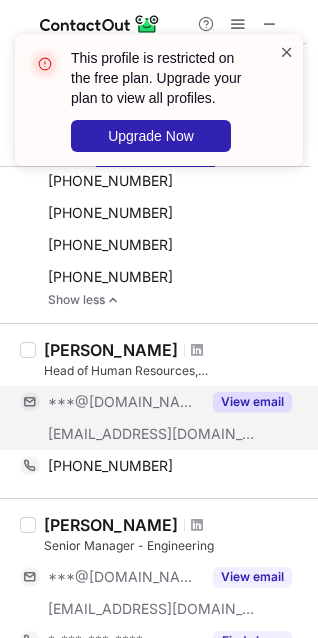 click at bounding box center (287, 52) 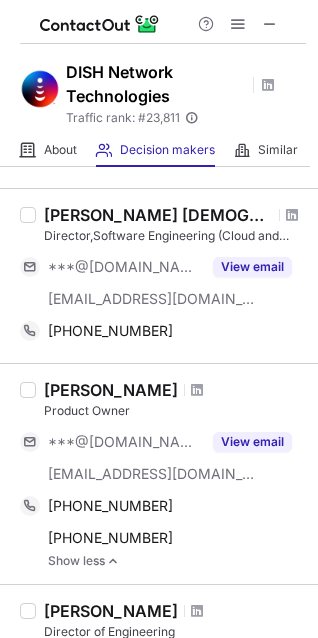 scroll, scrollTop: 609, scrollLeft: 0, axis: vertical 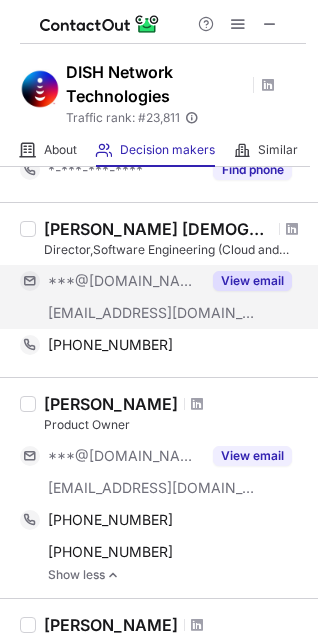click on "View email" at bounding box center [252, 281] 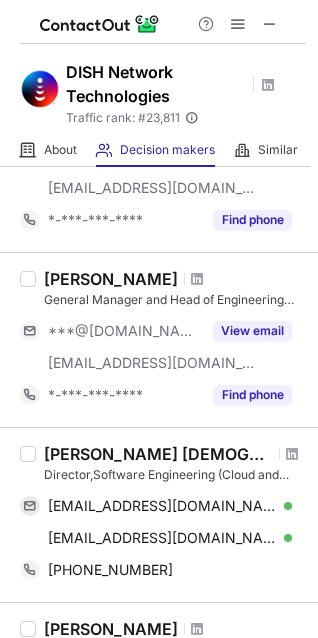 scroll, scrollTop: 243, scrollLeft: 0, axis: vertical 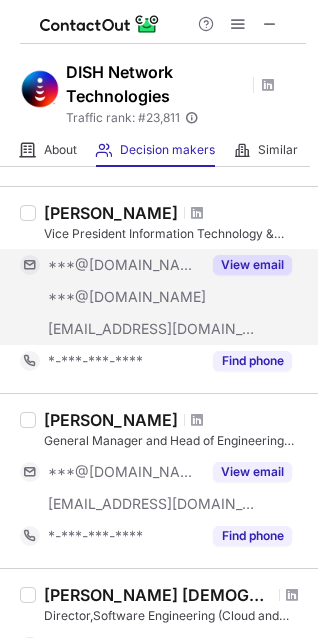 click on "View email" at bounding box center (252, 265) 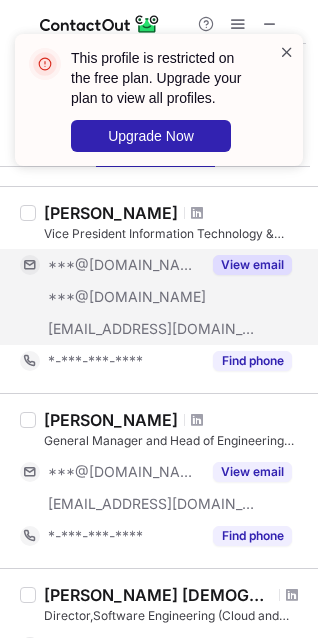 click at bounding box center (287, 52) 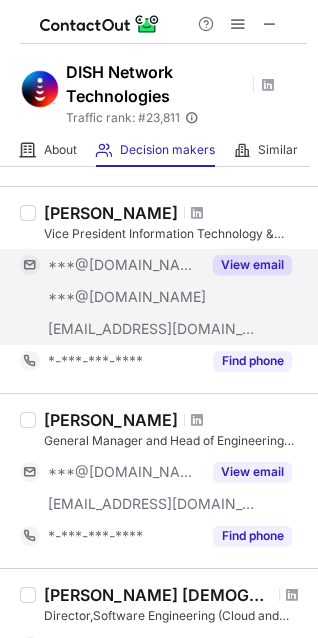 click on "***@dish.com" at bounding box center (152, 329) 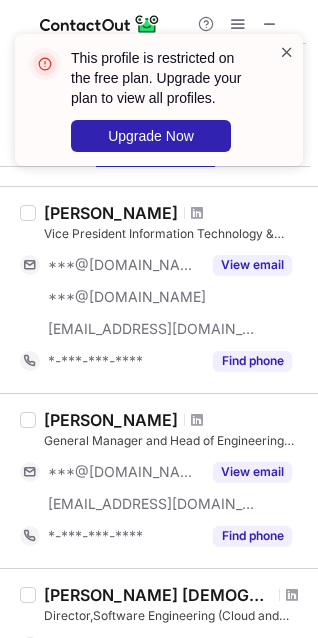 click at bounding box center [287, 52] 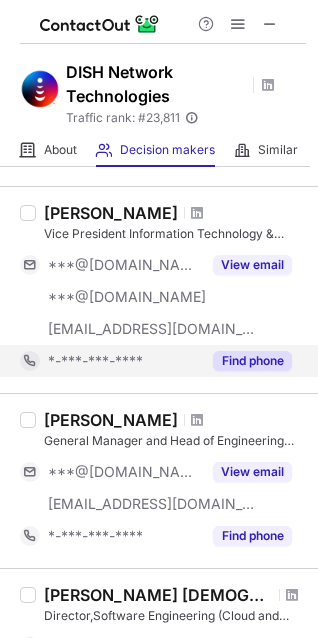 click on "Find phone" at bounding box center (252, 361) 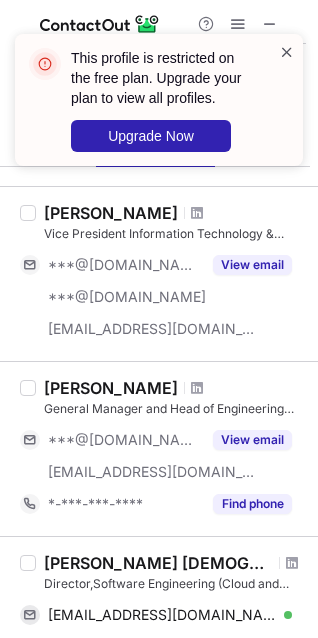 click at bounding box center [287, 52] 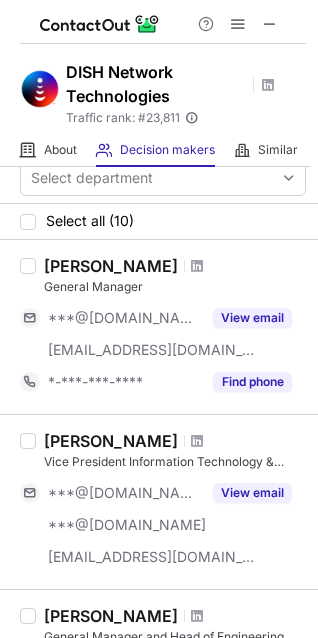 scroll, scrollTop: 0, scrollLeft: 0, axis: both 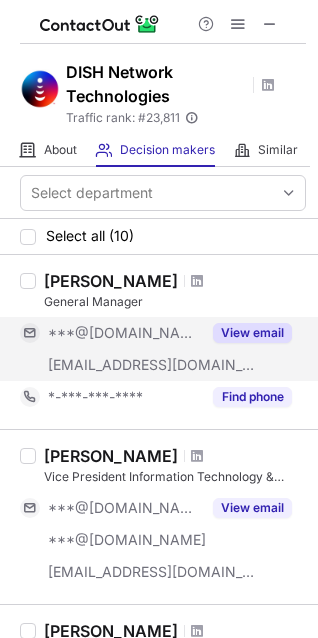 click on "View email" at bounding box center [252, 333] 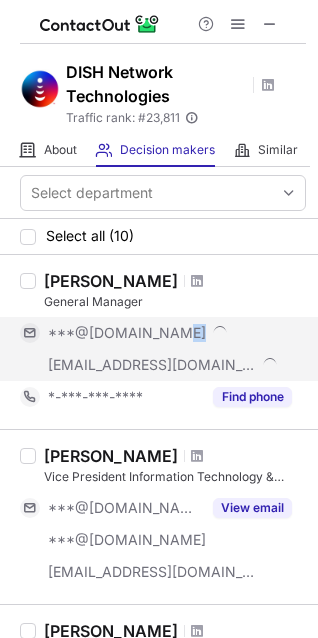 click on "***@hotmail.com" at bounding box center (170, 333) 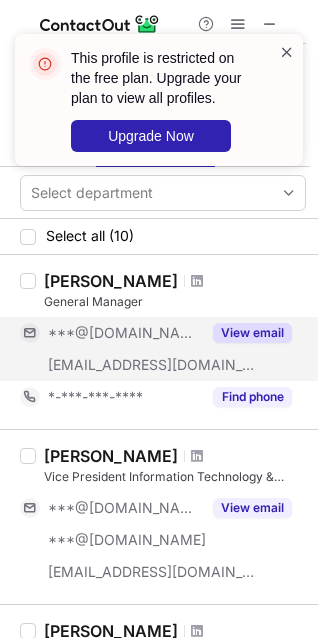 click at bounding box center [287, 52] 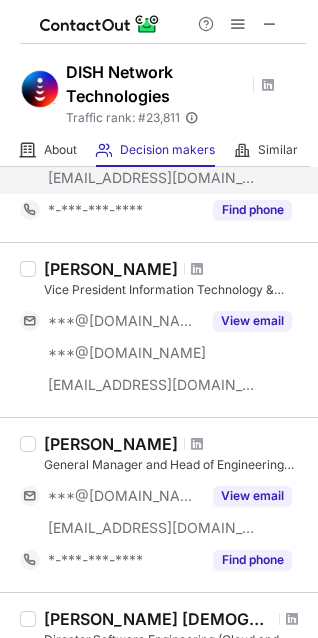 scroll, scrollTop: 206, scrollLeft: 0, axis: vertical 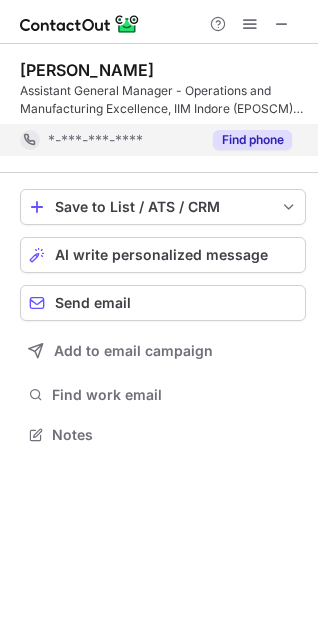 click on "Find phone" at bounding box center (252, 140) 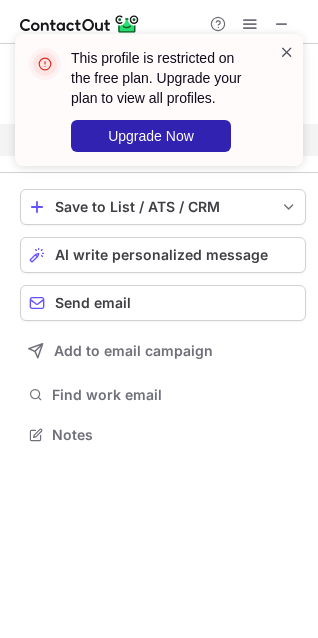 click at bounding box center [287, 52] 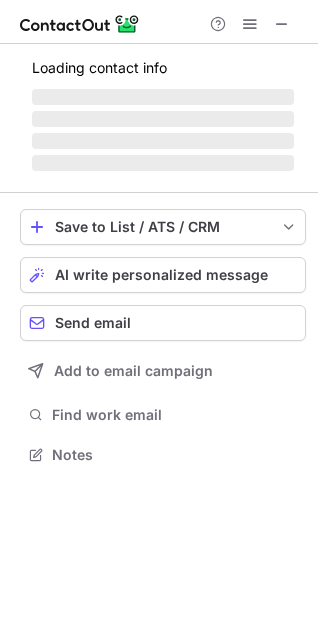 scroll, scrollTop: 441, scrollLeft: 318, axis: both 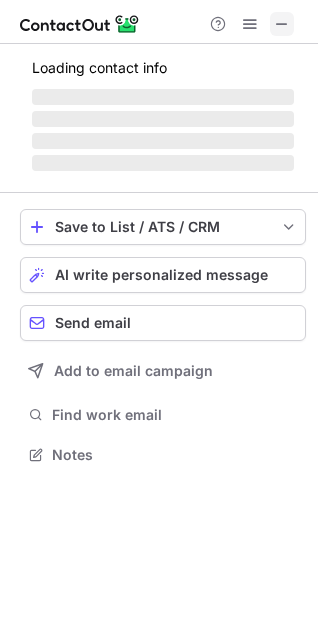 click at bounding box center [282, 24] 